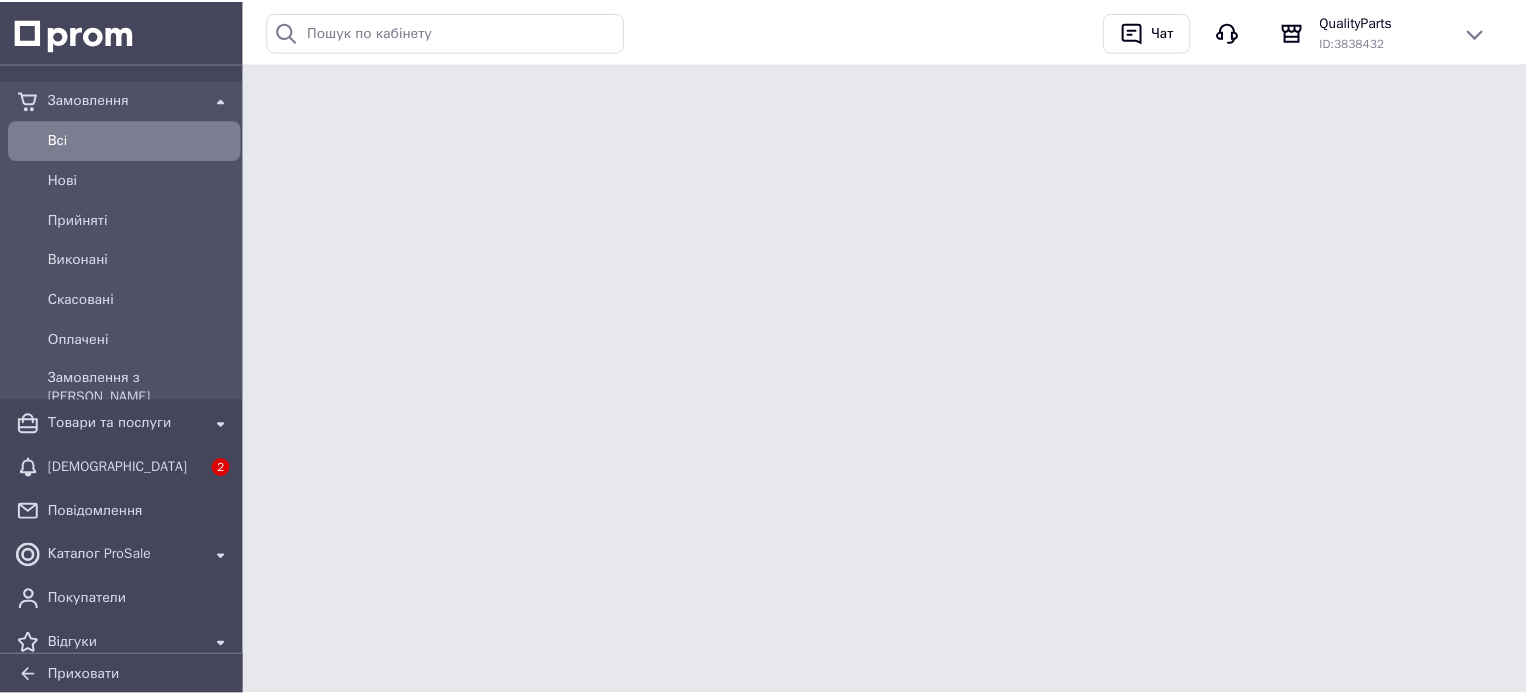 scroll, scrollTop: 0, scrollLeft: 0, axis: both 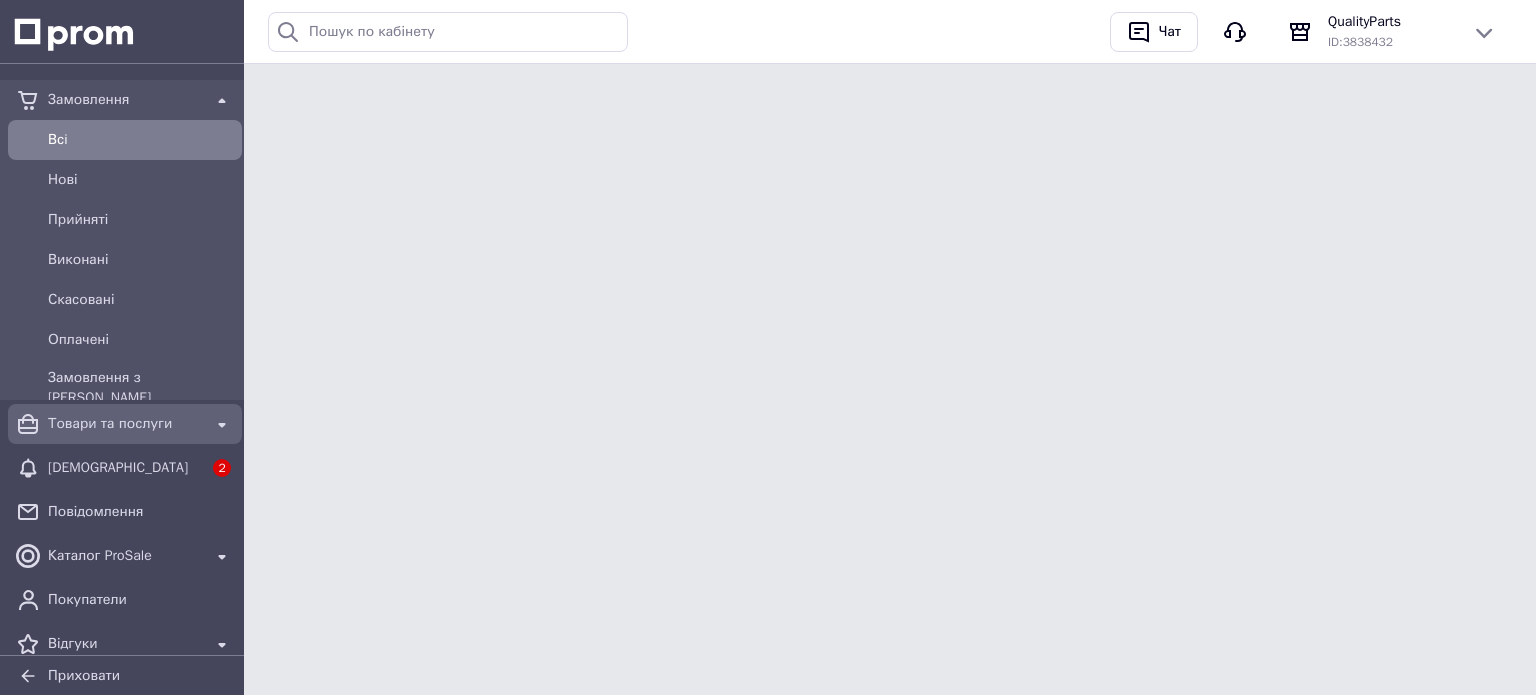 click on "Товари та послуги" at bounding box center (125, 424) 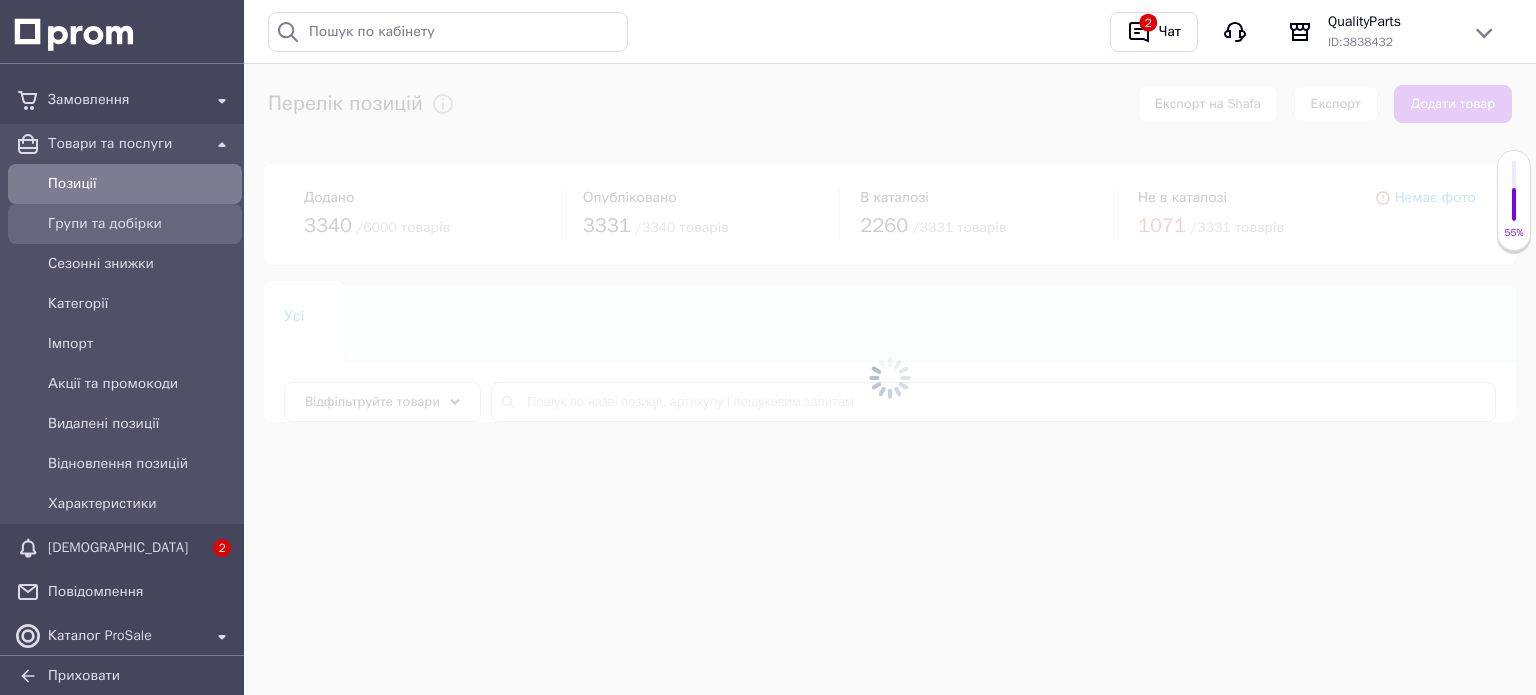 click on "Групи та добірки" at bounding box center [141, 224] 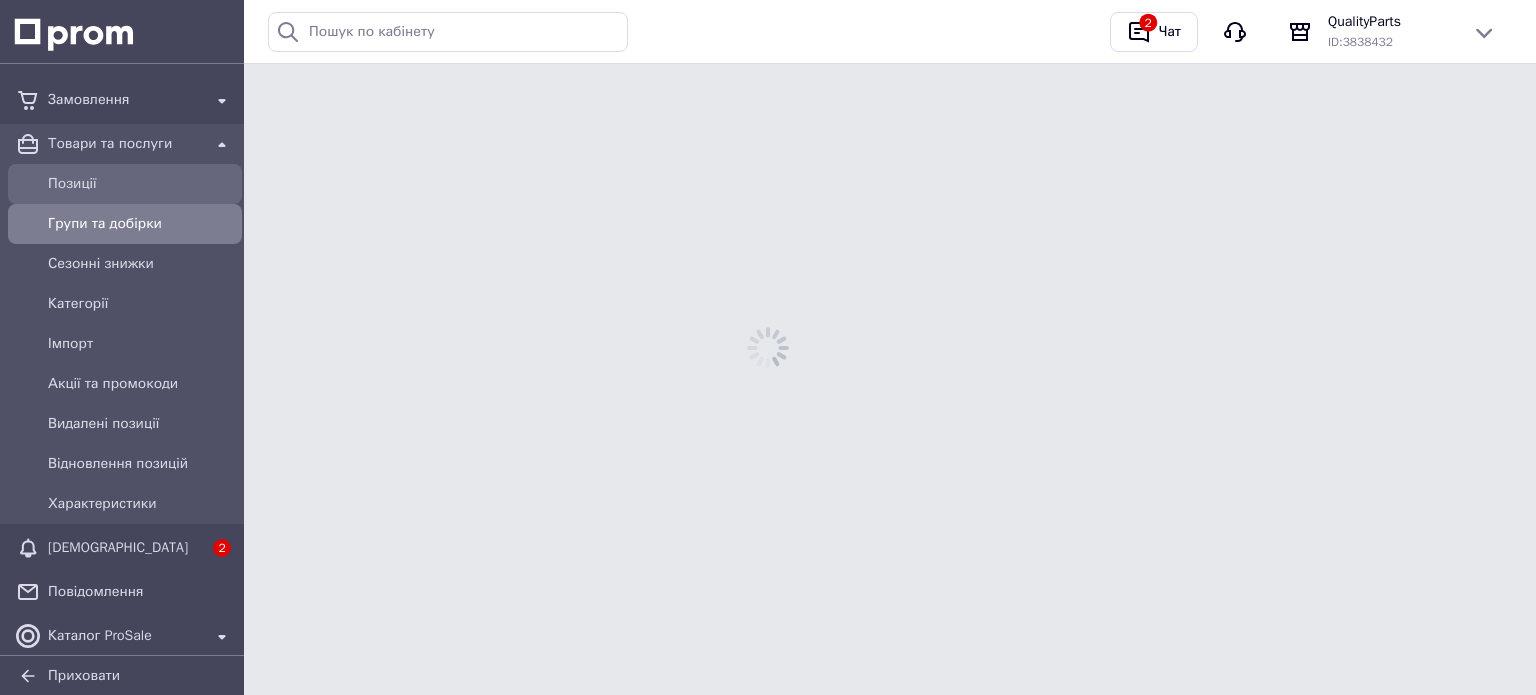 click on "Позиції" at bounding box center (141, 184) 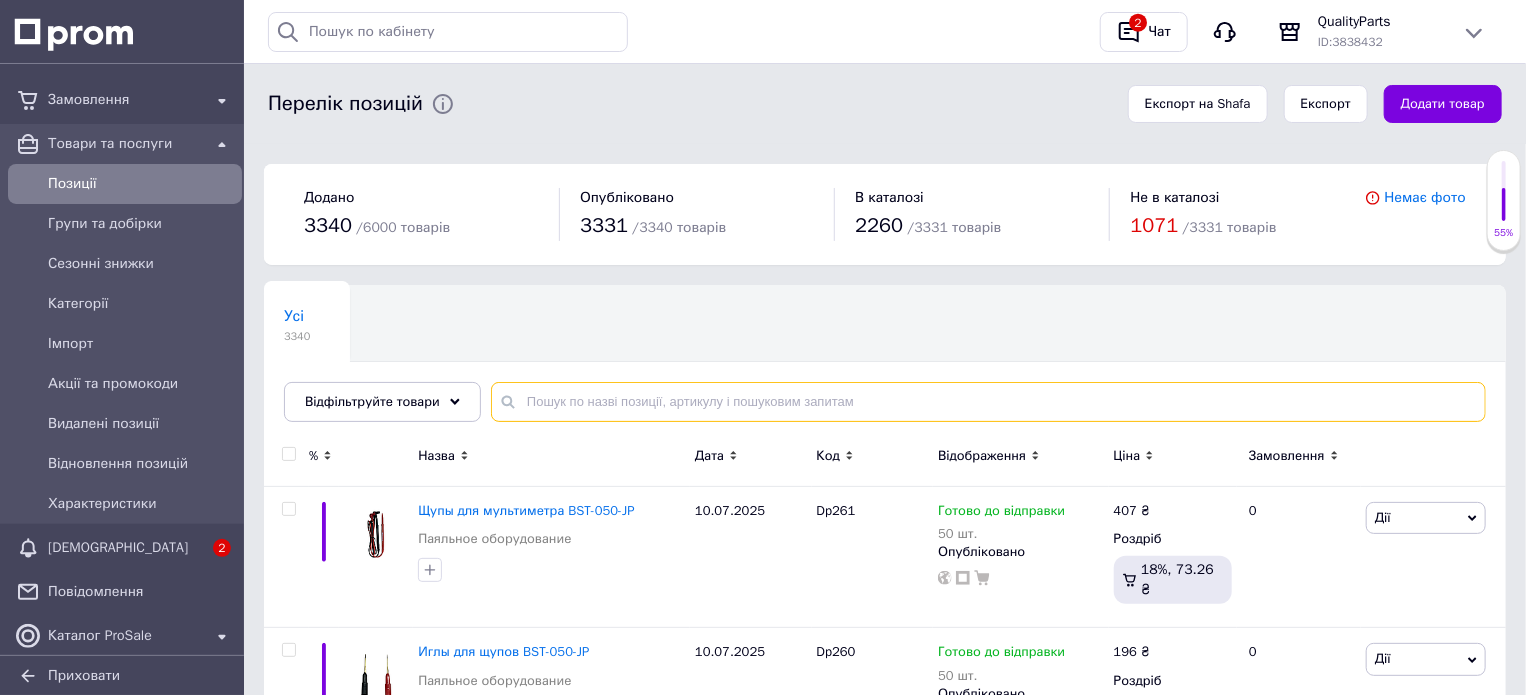click at bounding box center (988, 402) 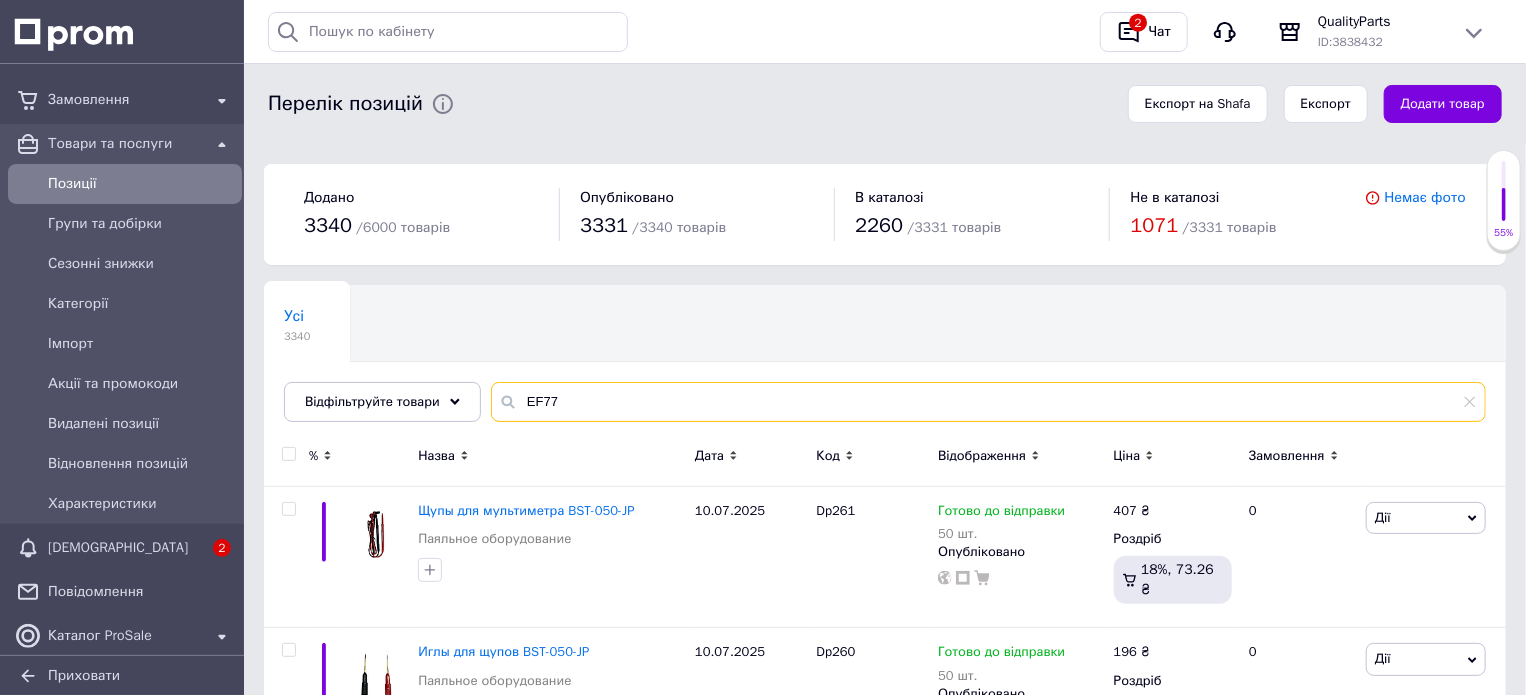 type on "EF77" 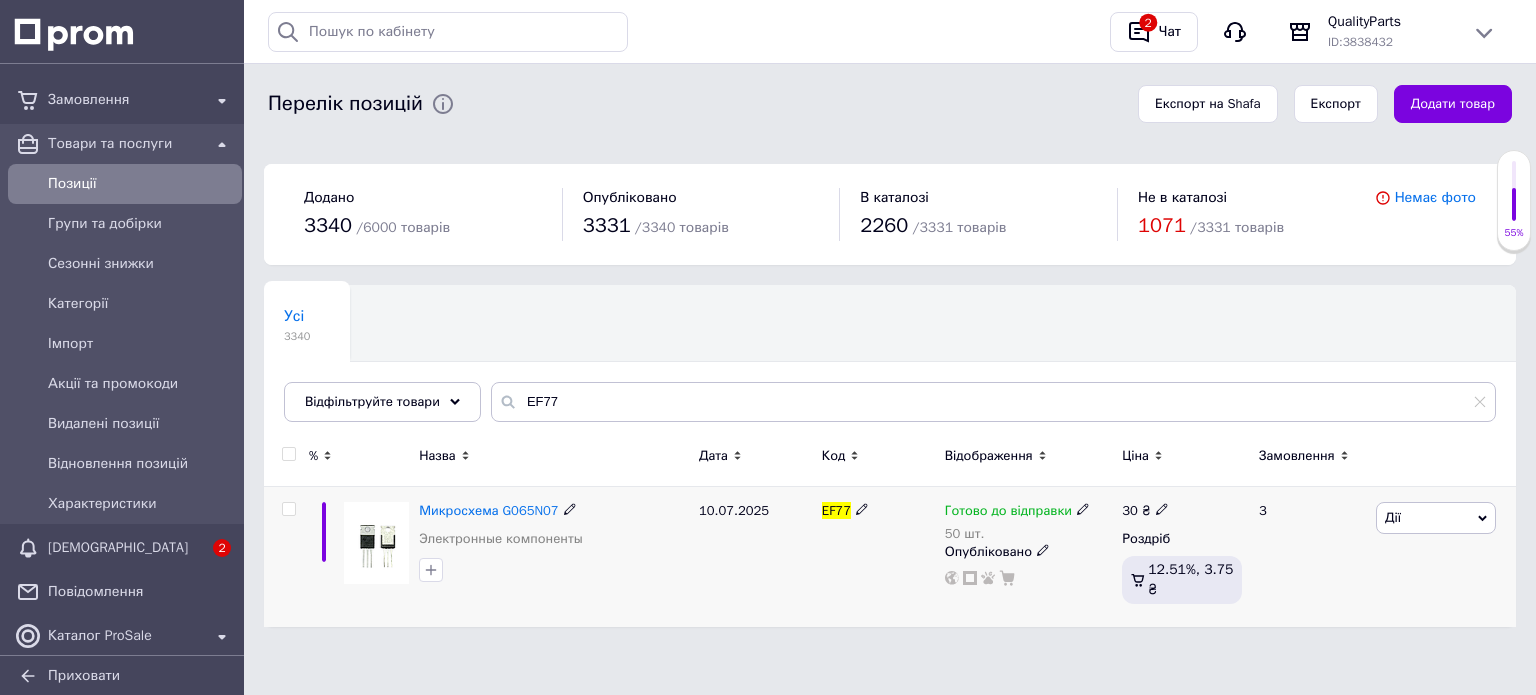 click 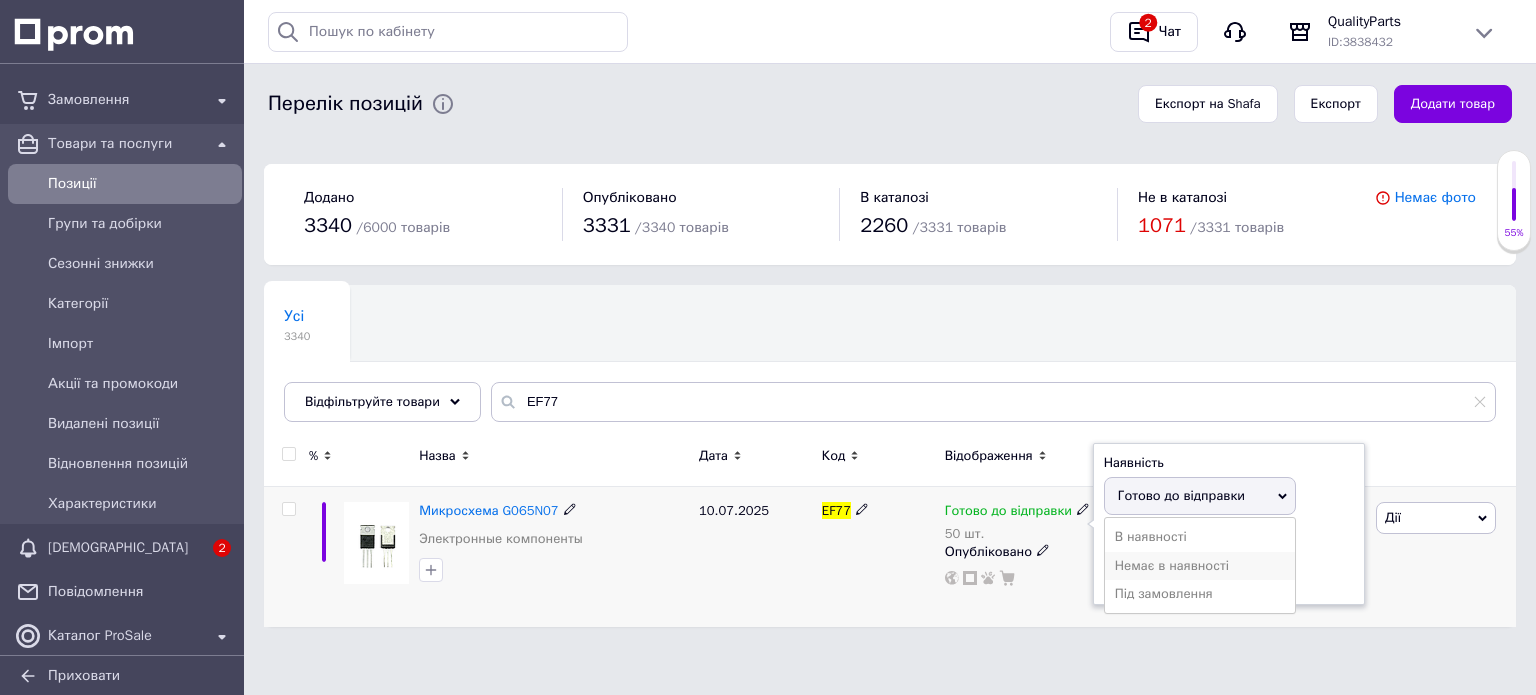click on "Немає в наявності" at bounding box center [1200, 566] 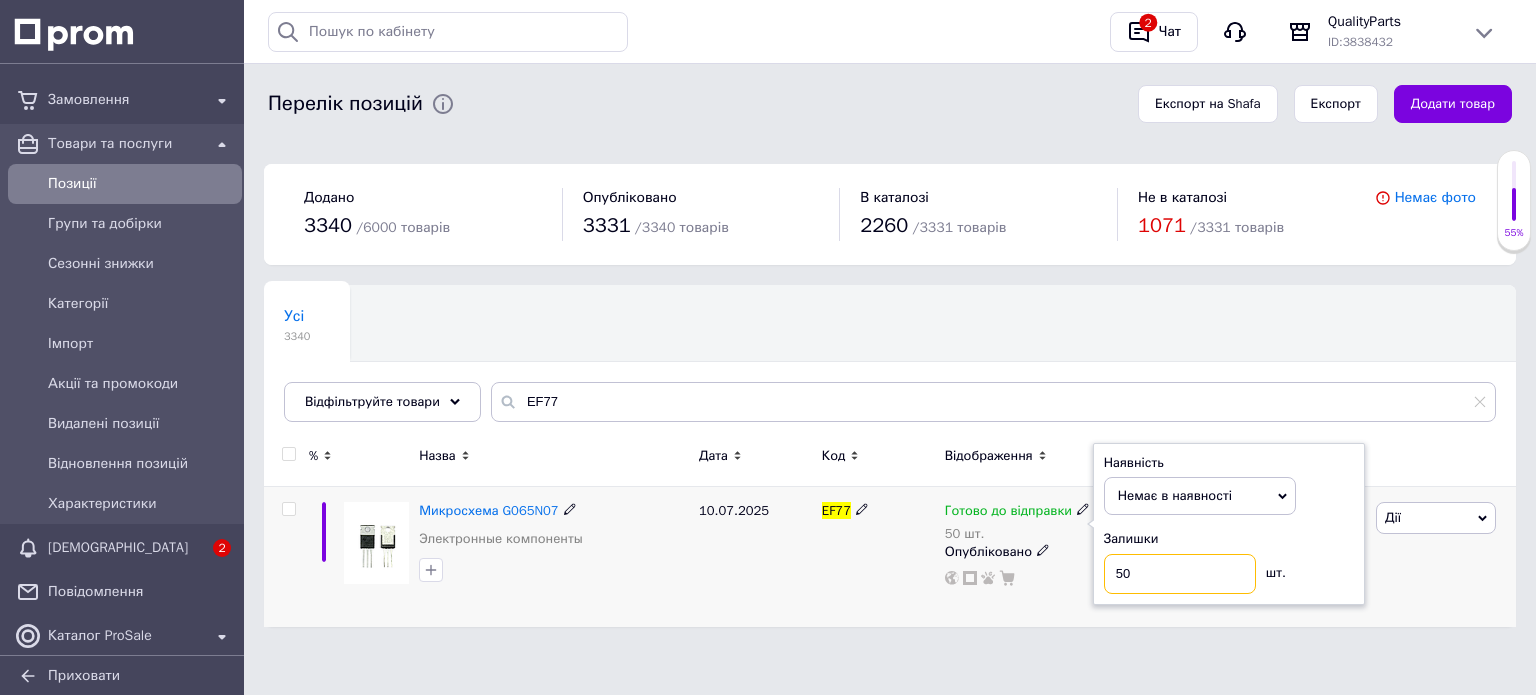 drag, startPoint x: 1088, startPoint y: 574, endPoint x: 1024, endPoint y: 576, distance: 64.03124 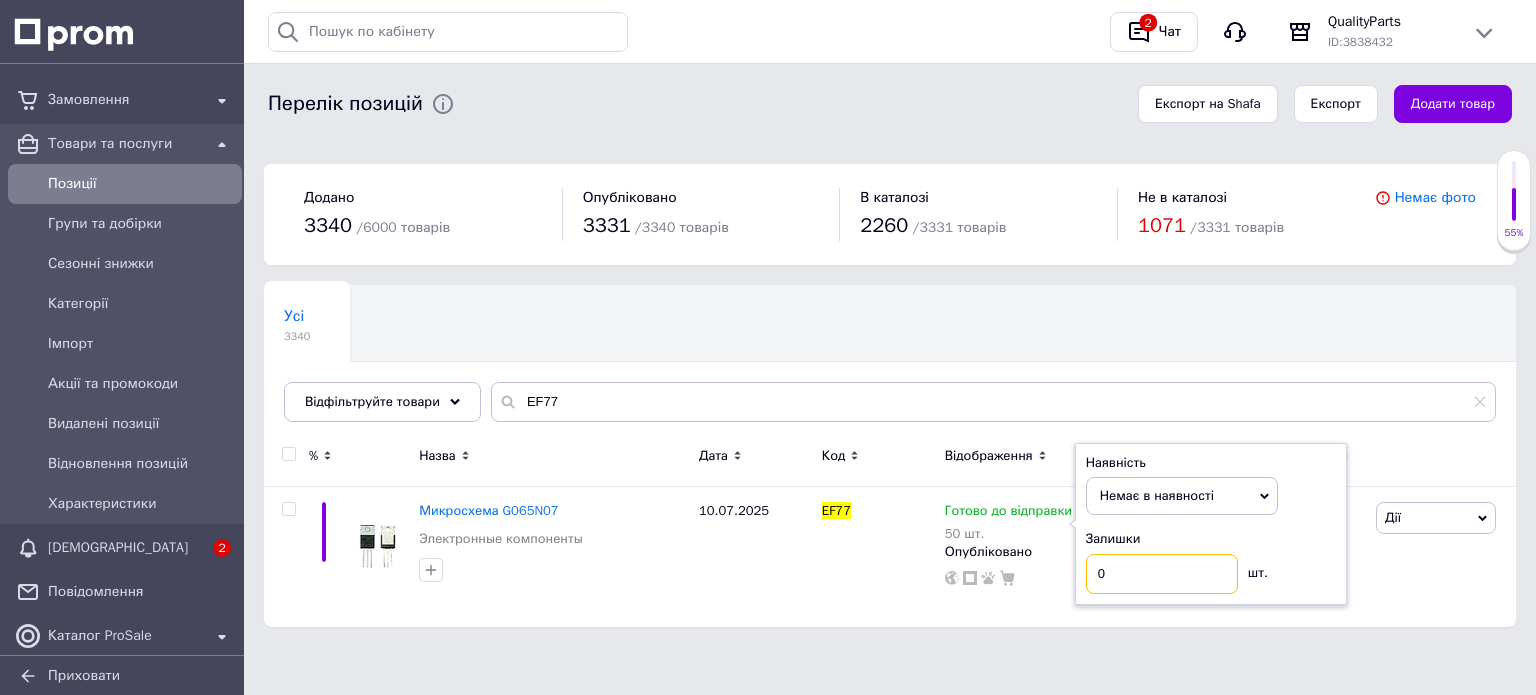 type on "0" 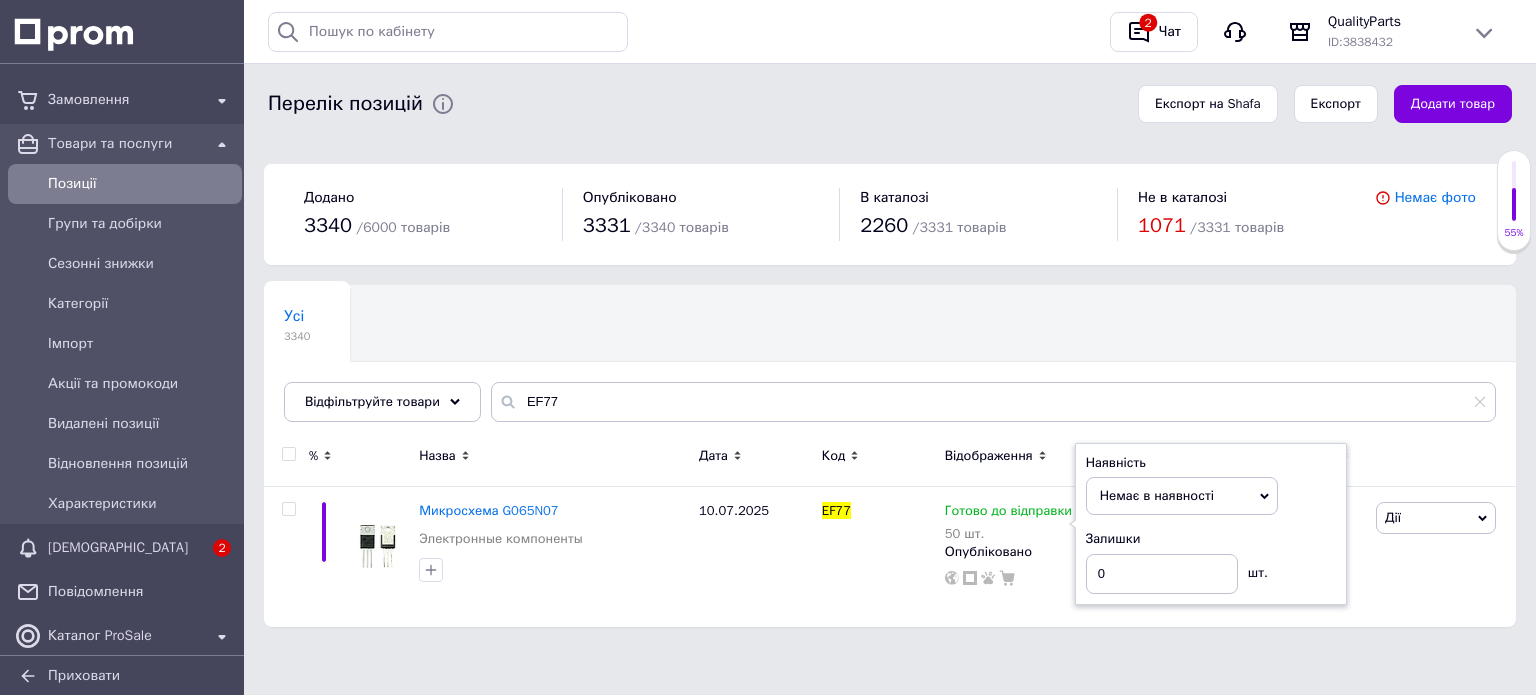 click on "Чат з покупцем 2" at bounding box center (768, 667) 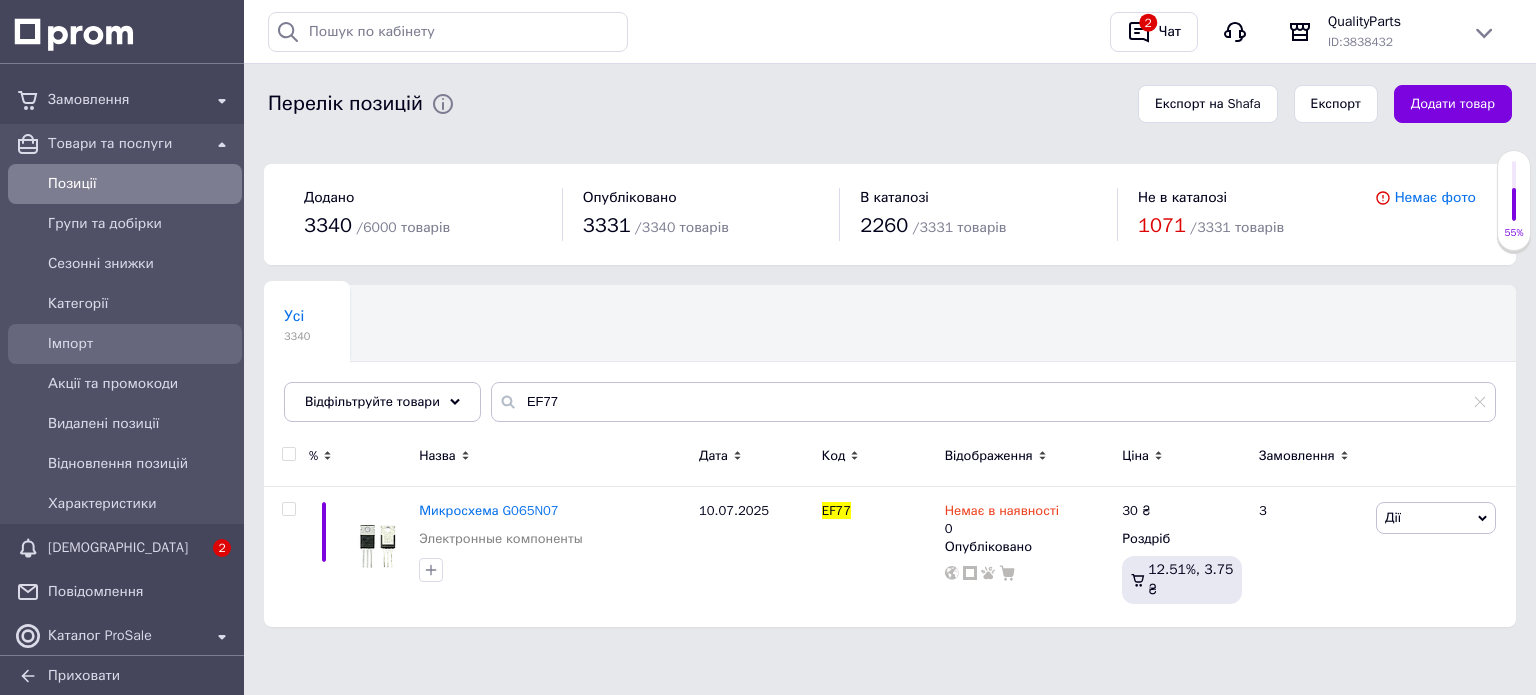 click on "Імпорт" at bounding box center (141, 344) 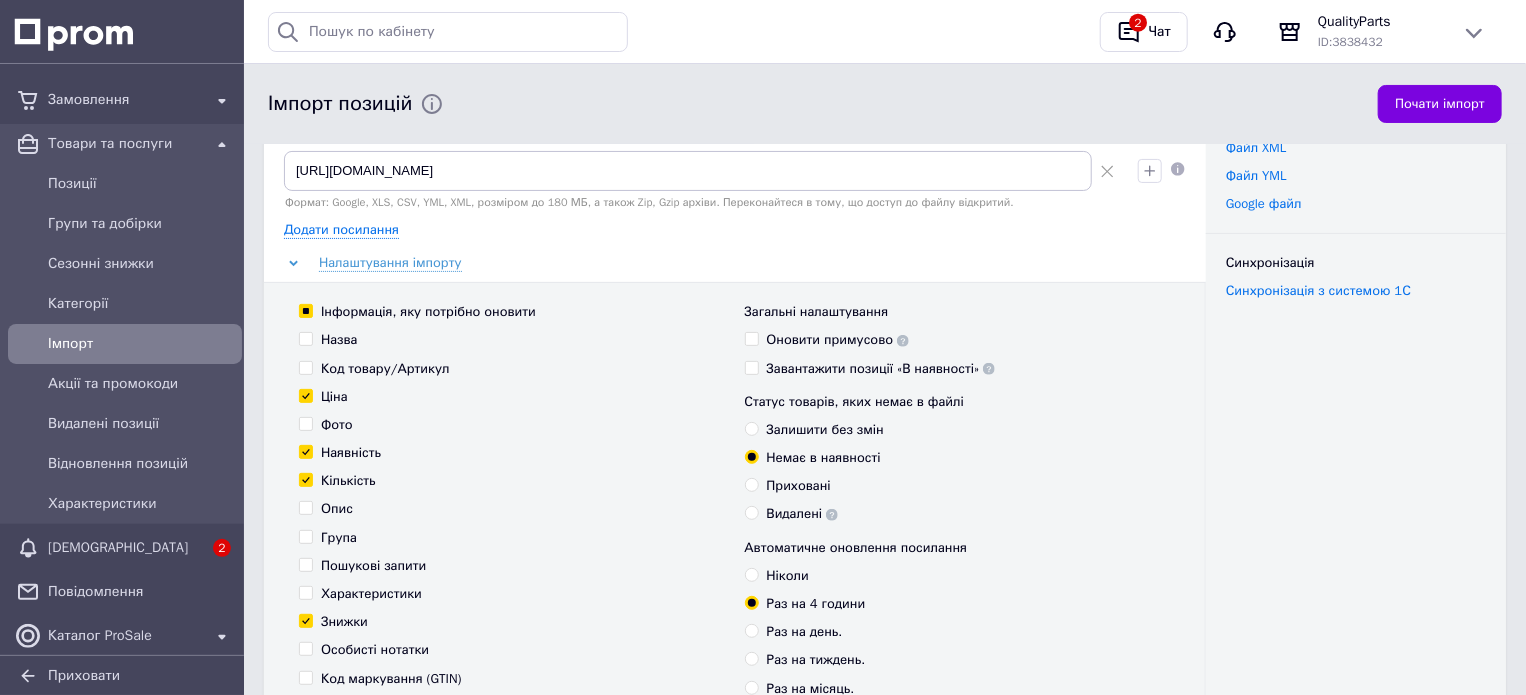 scroll, scrollTop: 0, scrollLeft: 0, axis: both 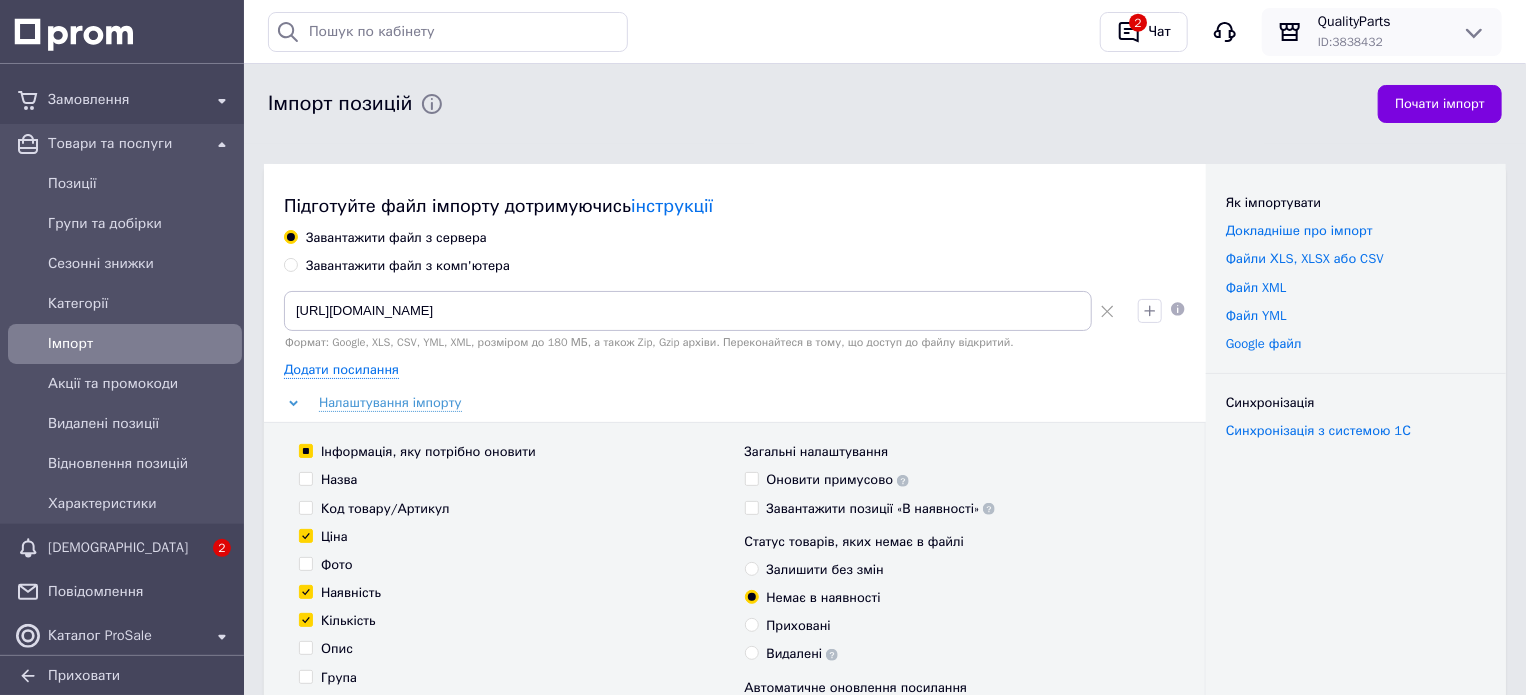 click on "ID:  3838432" at bounding box center [1382, 42] 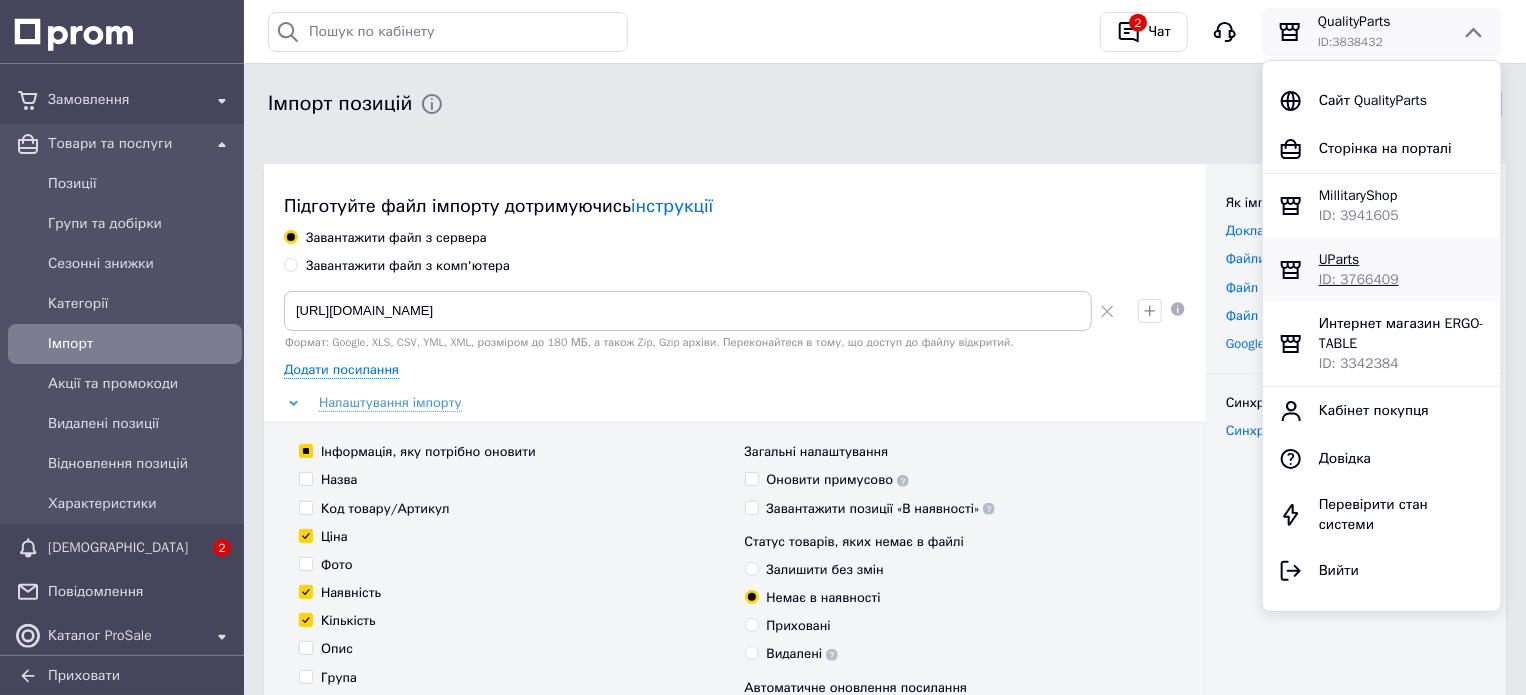 click on "ID: 3766409" at bounding box center [1359, 279] 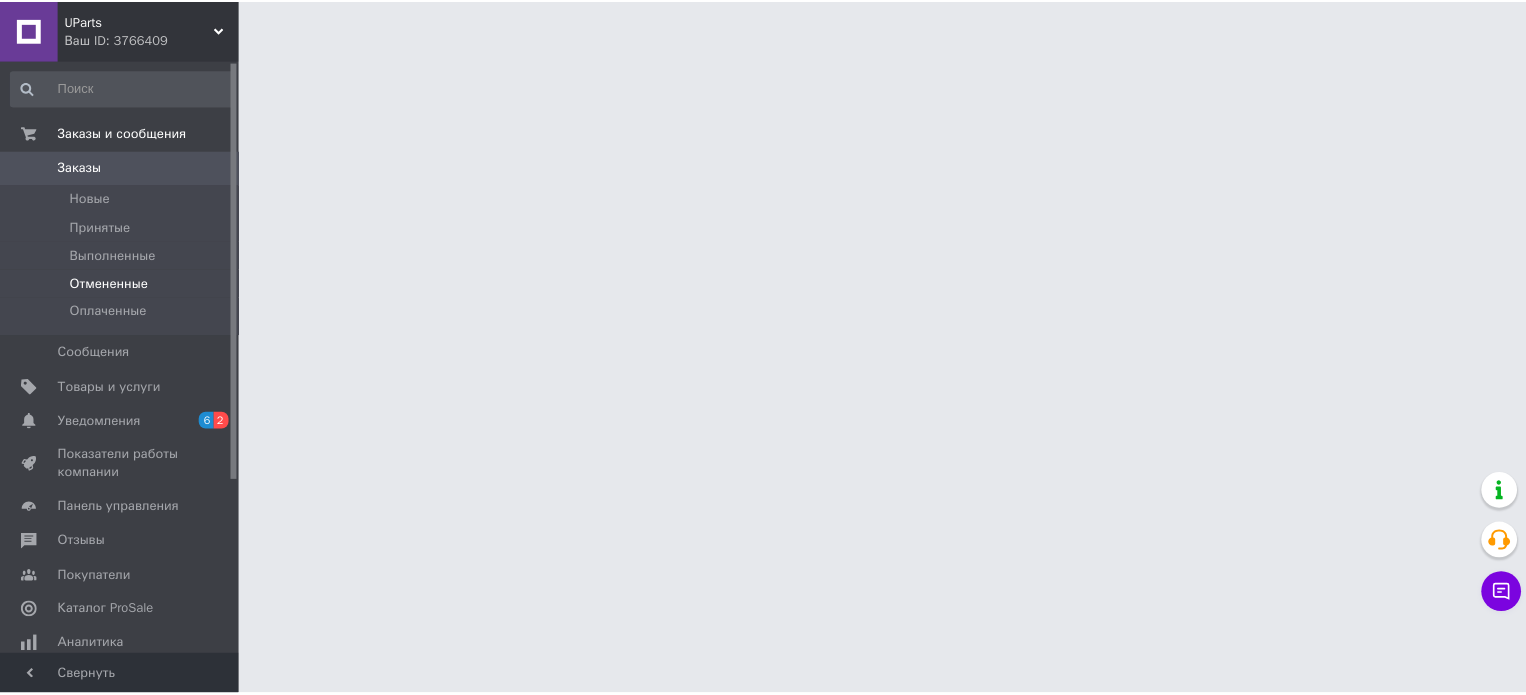 scroll, scrollTop: 0, scrollLeft: 0, axis: both 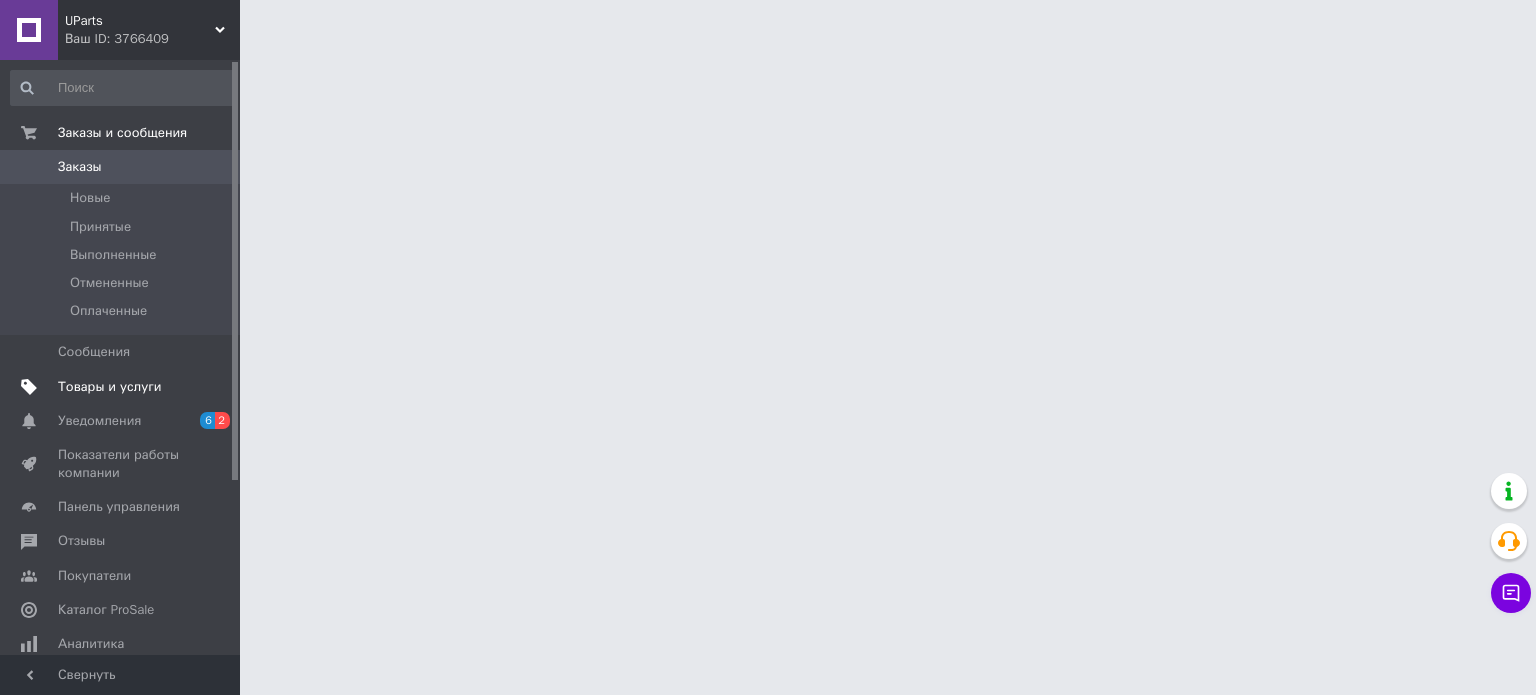 click on "Товары и услуги" at bounding box center (110, 387) 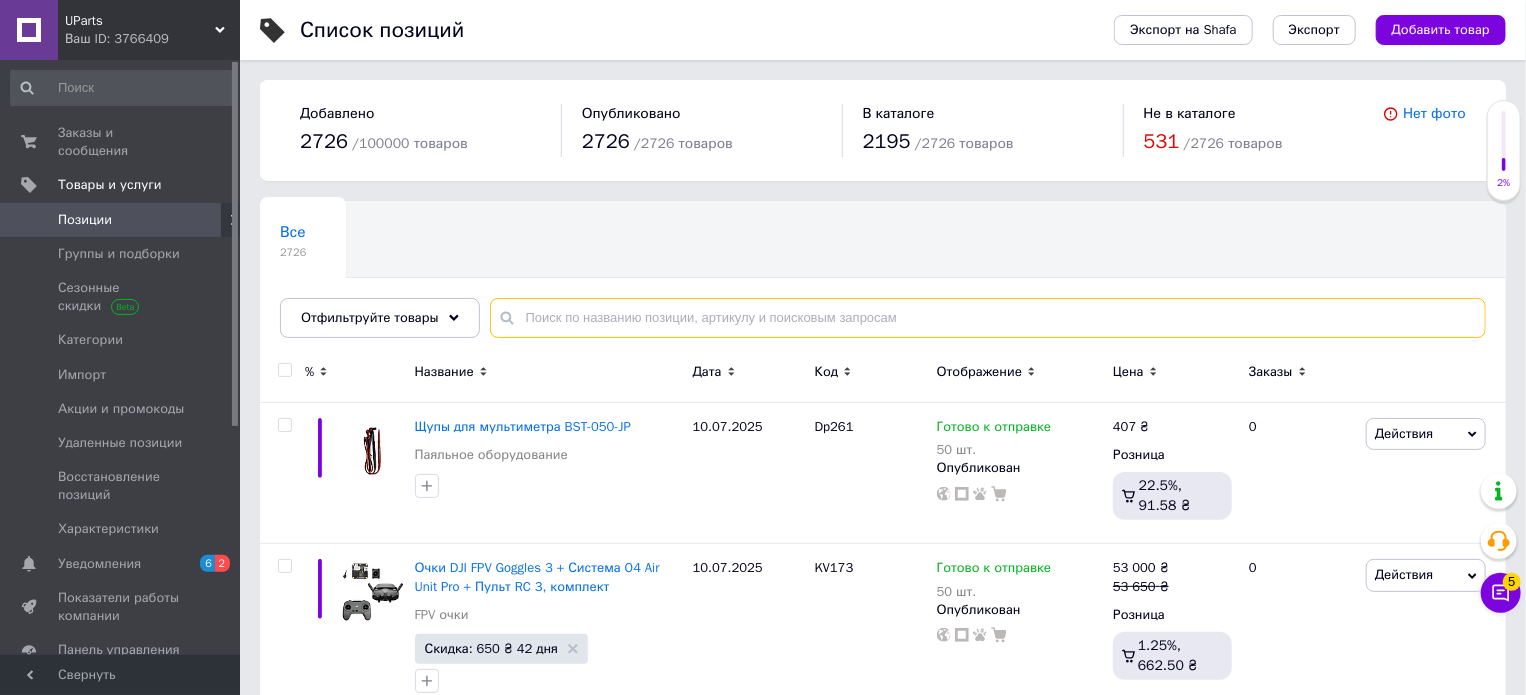 click at bounding box center [988, 318] 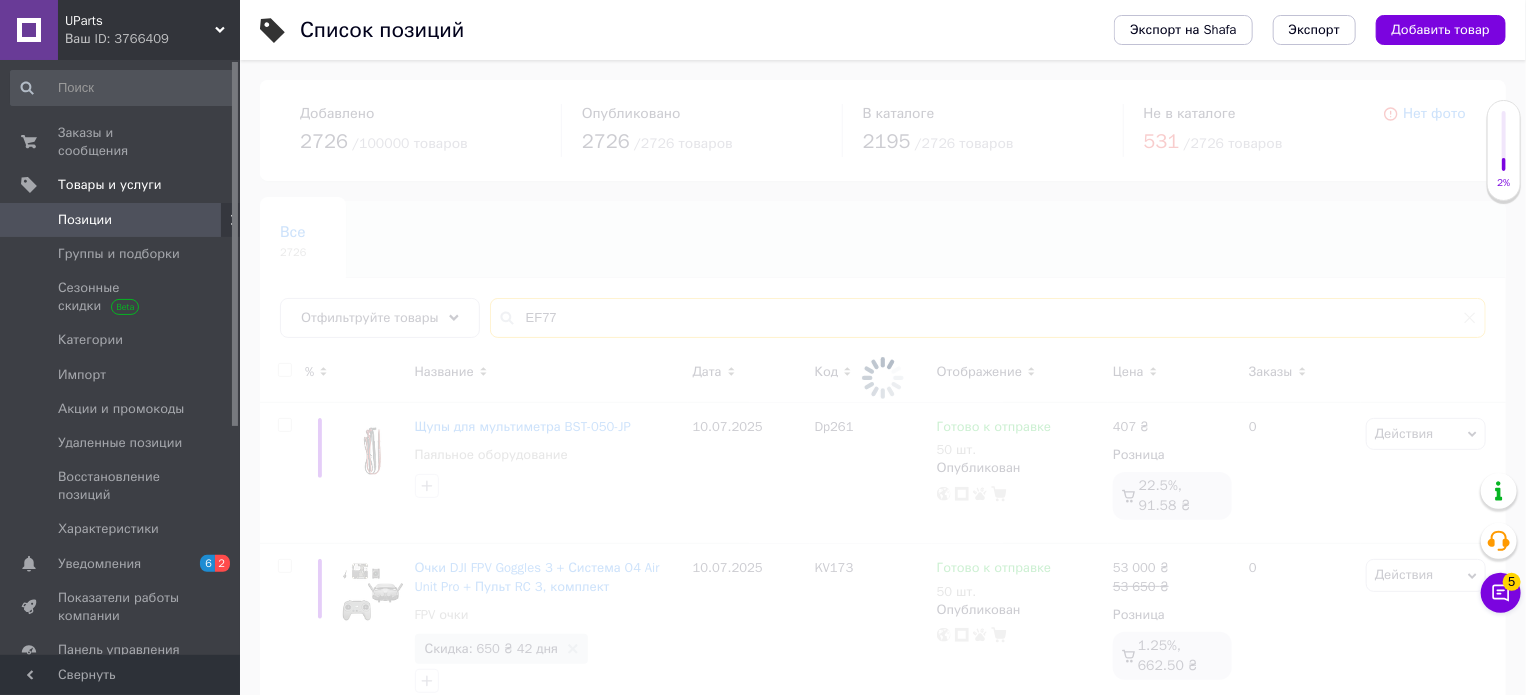 type on "EF77" 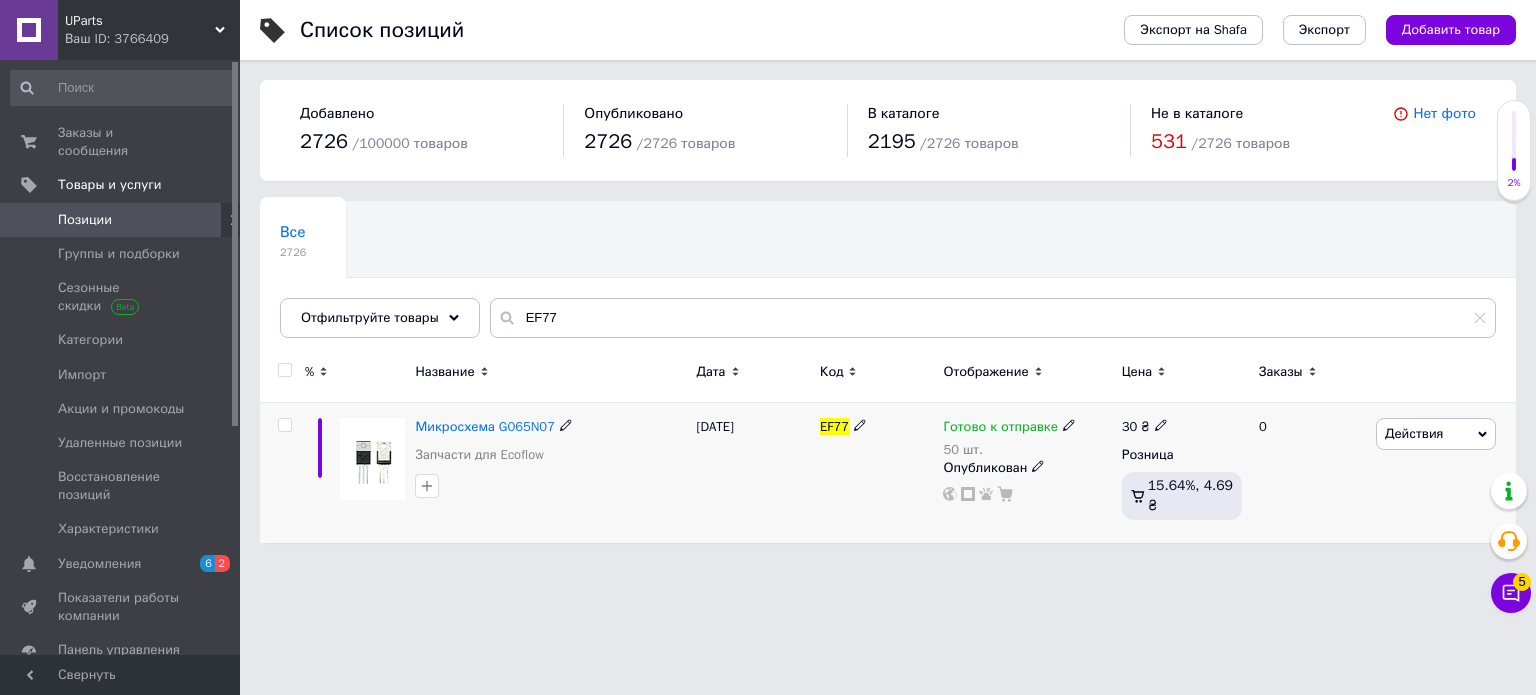 click 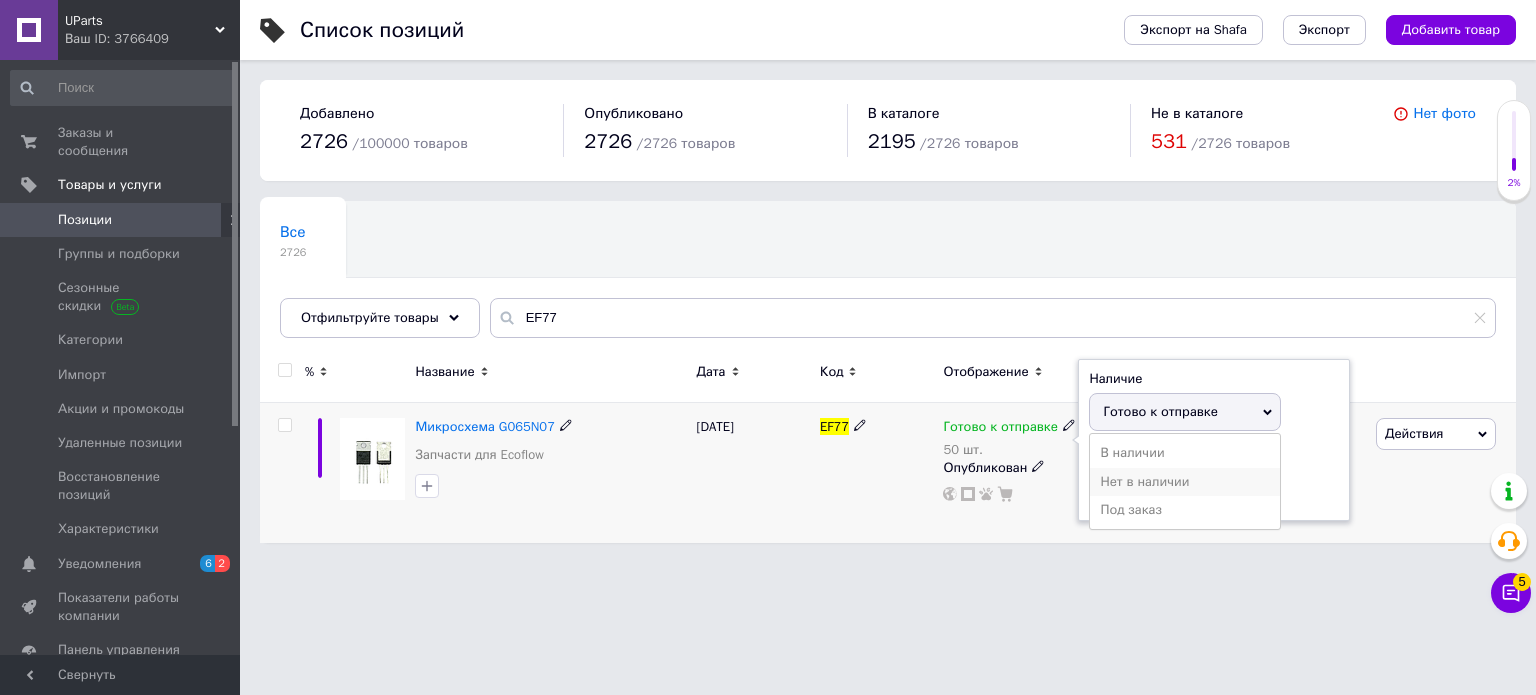 click on "Нет в наличии" at bounding box center [1185, 482] 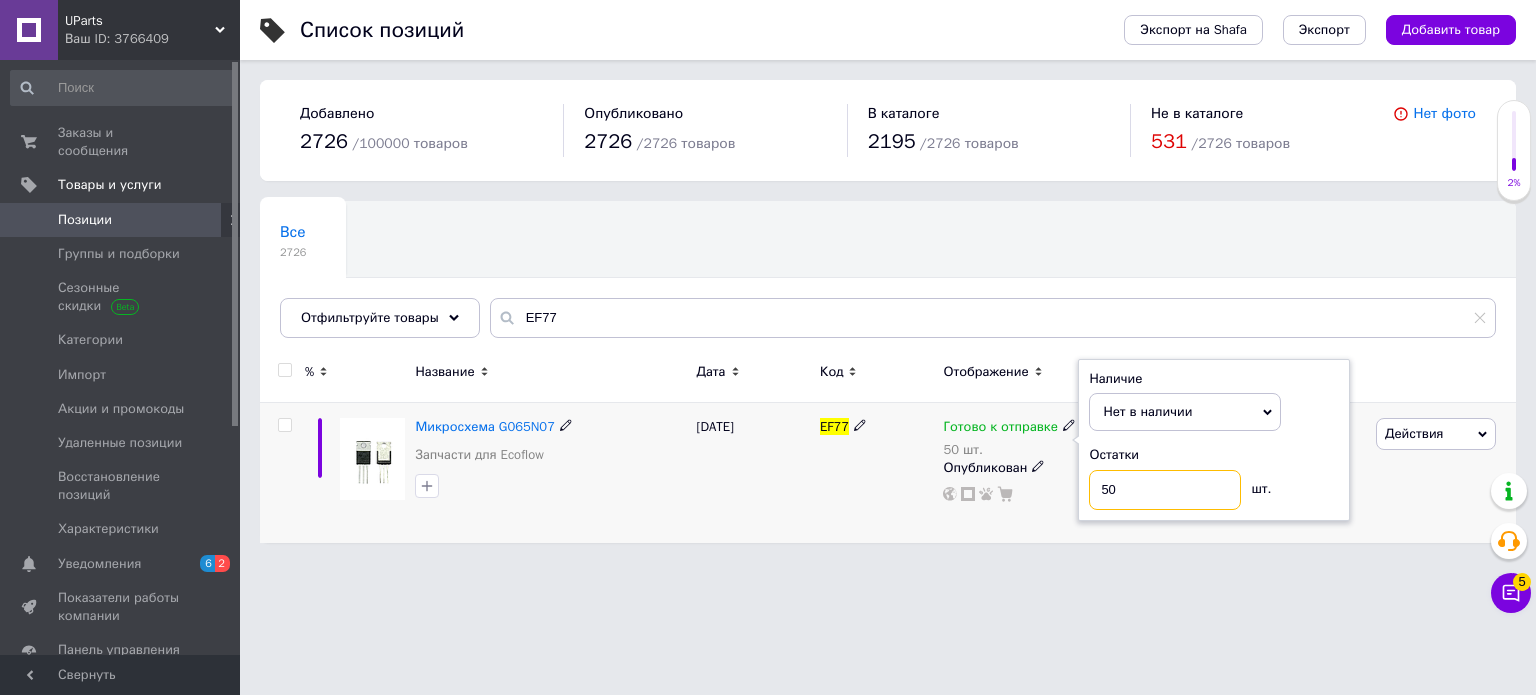drag, startPoint x: 1148, startPoint y: 489, endPoint x: 1036, endPoint y: 510, distance: 113.951744 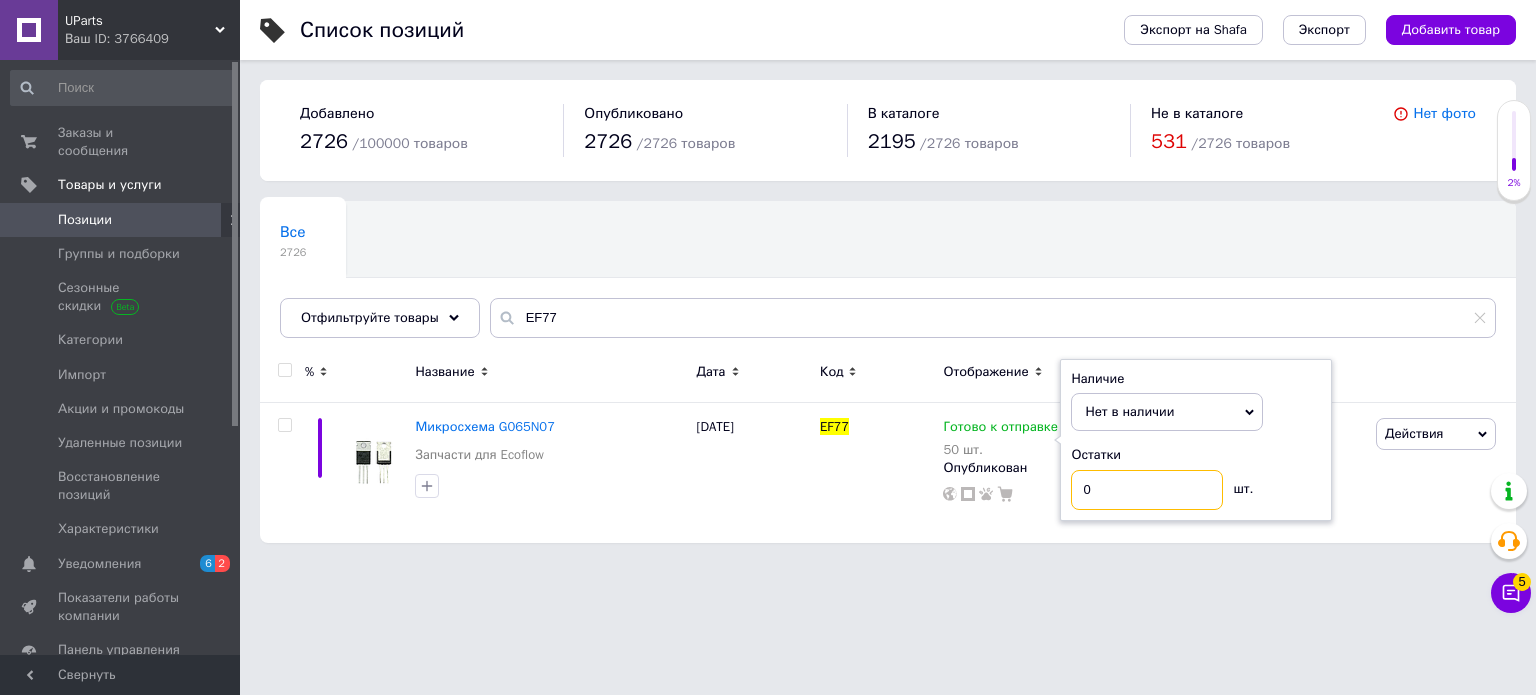 type on "0" 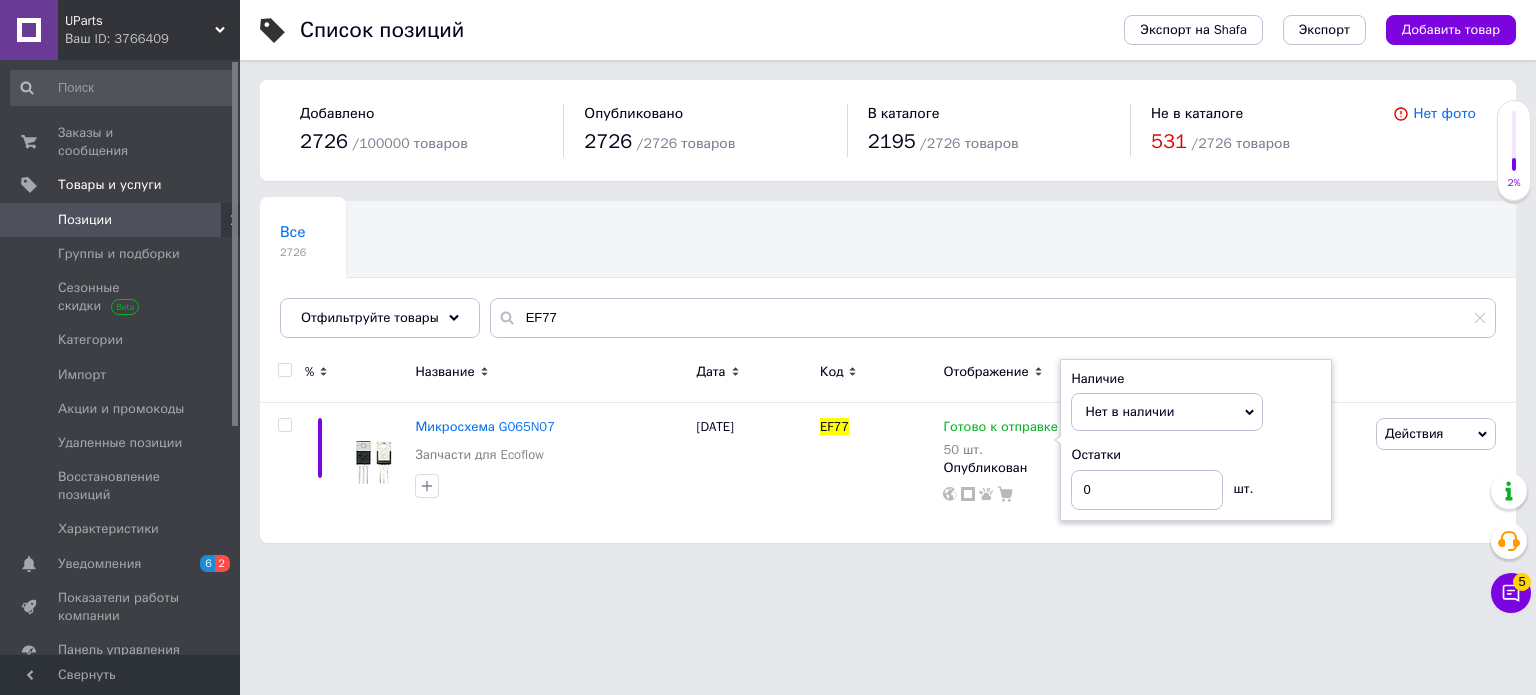 click on "UParts Ваш ID: 3766409 Сайт UParts Кабинет покупателя Проверить состояние системы Страница на портале MillitaryShop QualityParts Интернет магазин ERGO-TABLE Справка Выйти Заказы и сообщения 0 0 Товары и услуги Позиции Группы и подборки Сезонные скидки Категории Импорт Акции и промокоды Удаленные позиции Восстановление позиций Характеристики Уведомления 6 2 Показатели работы компании Панель управления Отзывы Покупатели Каталог ProSale Аналитика Инструменты вебмастера и SEO Управление сайтом Кошелек компании Маркет Настройки 2726   /" at bounding box center (768, 281) 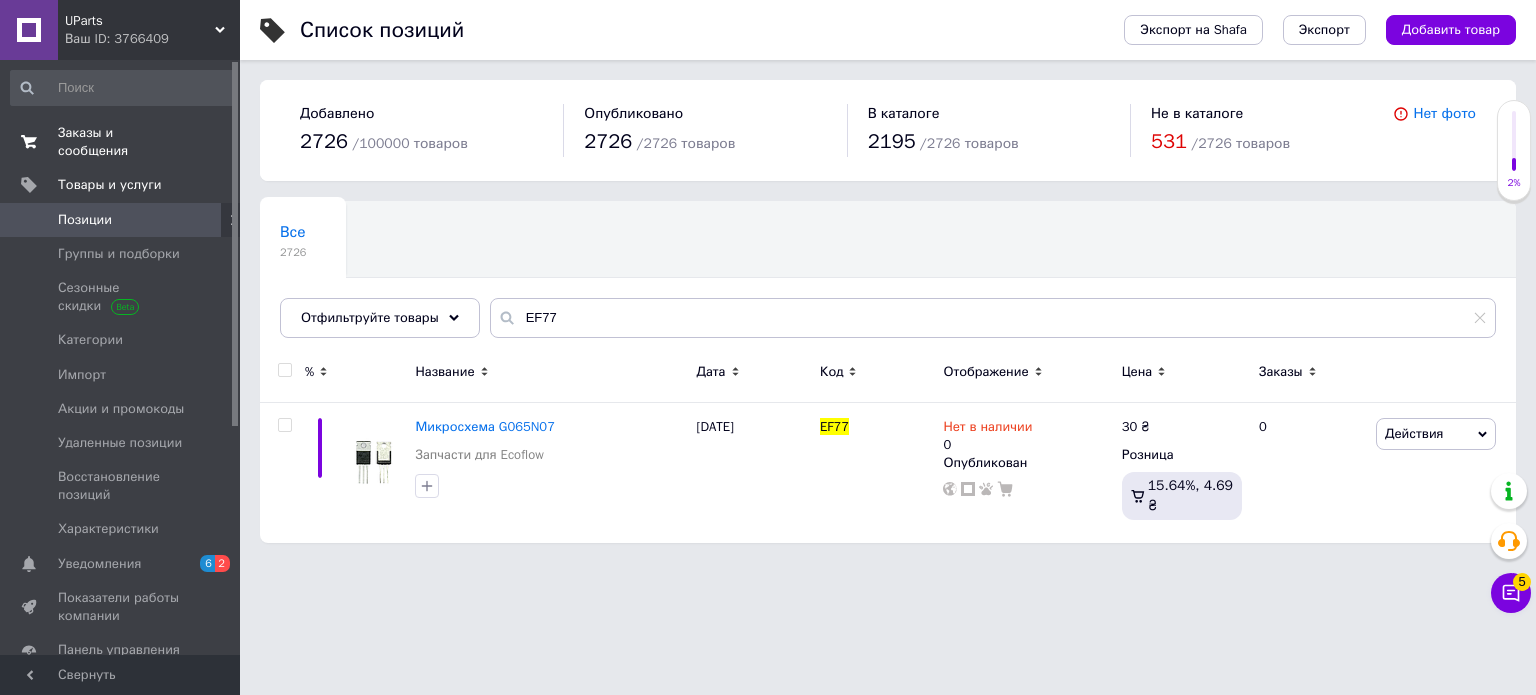 click on "Заказы и сообщения" at bounding box center (121, 142) 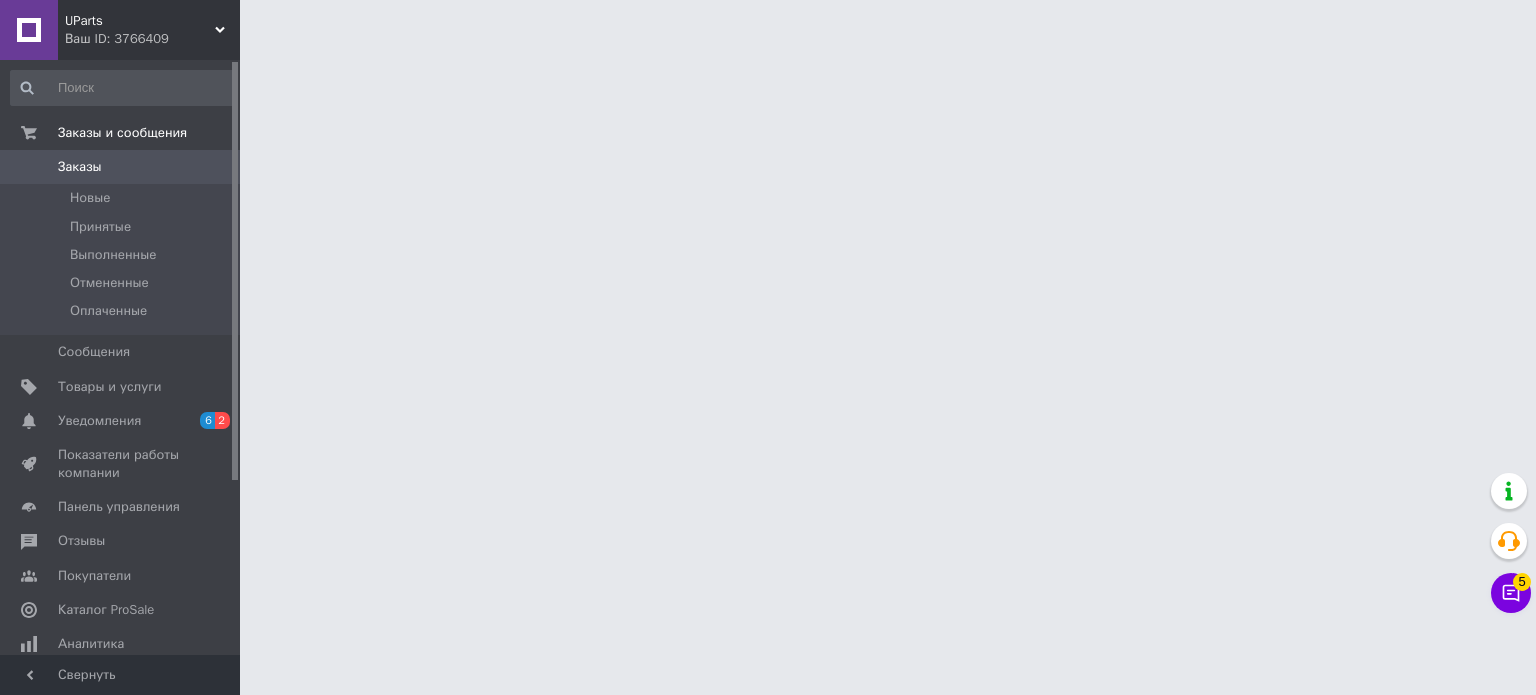 click on "UParts" at bounding box center (140, 21) 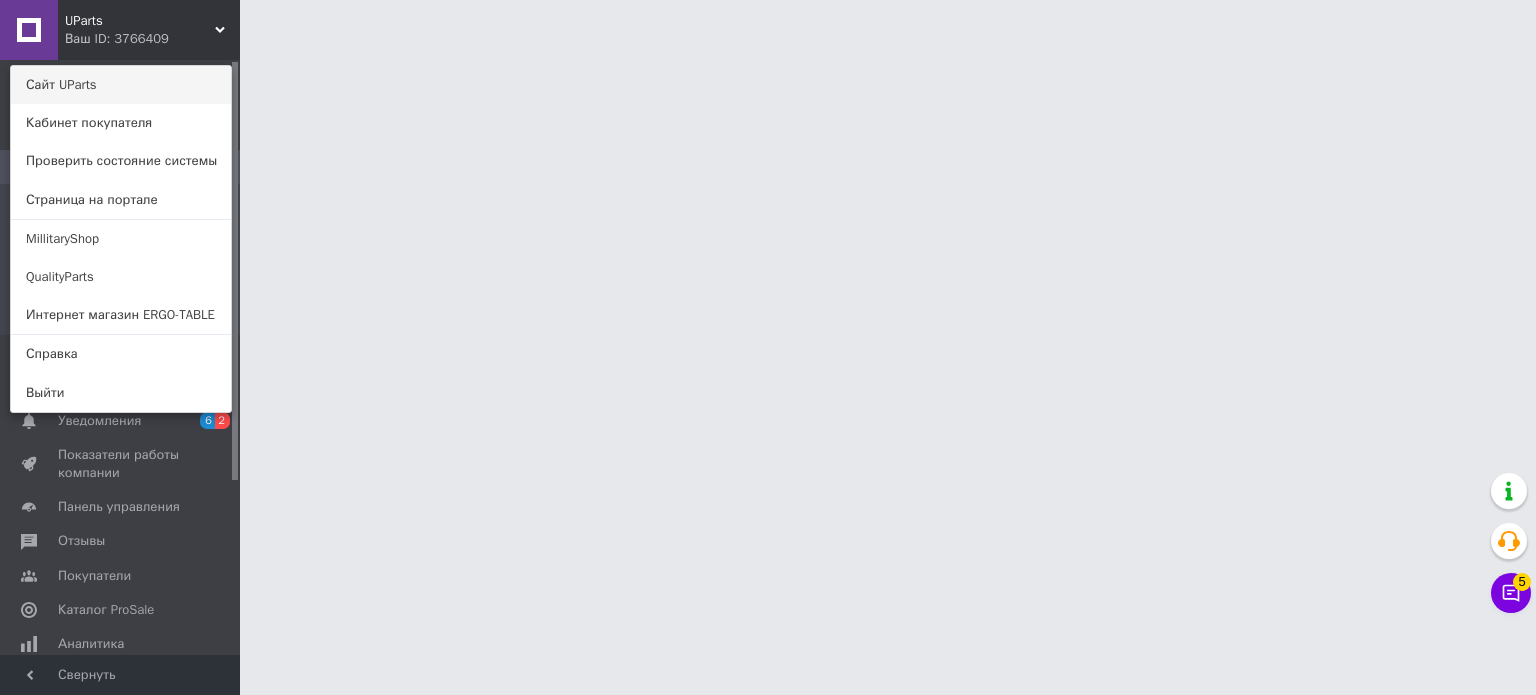 click on "Сайт UParts" at bounding box center [121, 85] 